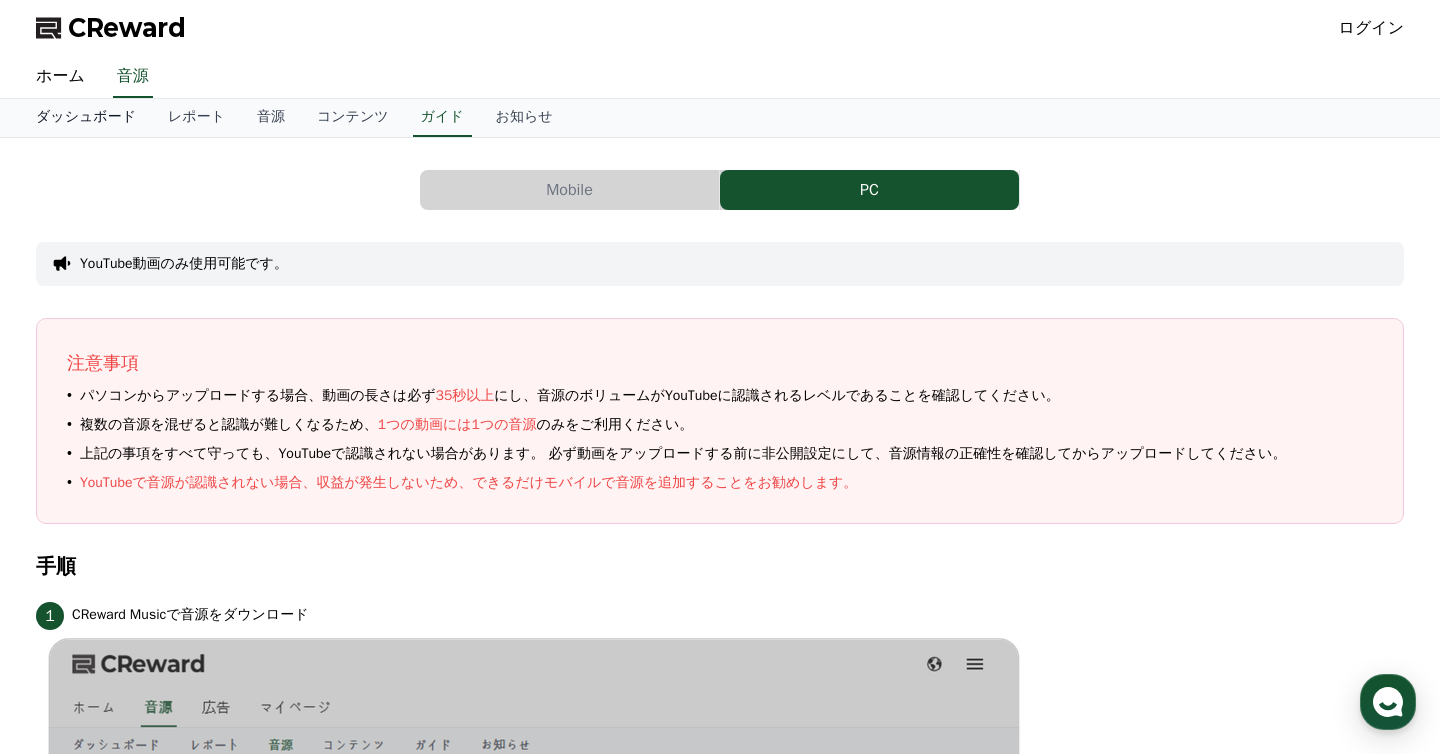 scroll, scrollTop: 0, scrollLeft: 0, axis: both 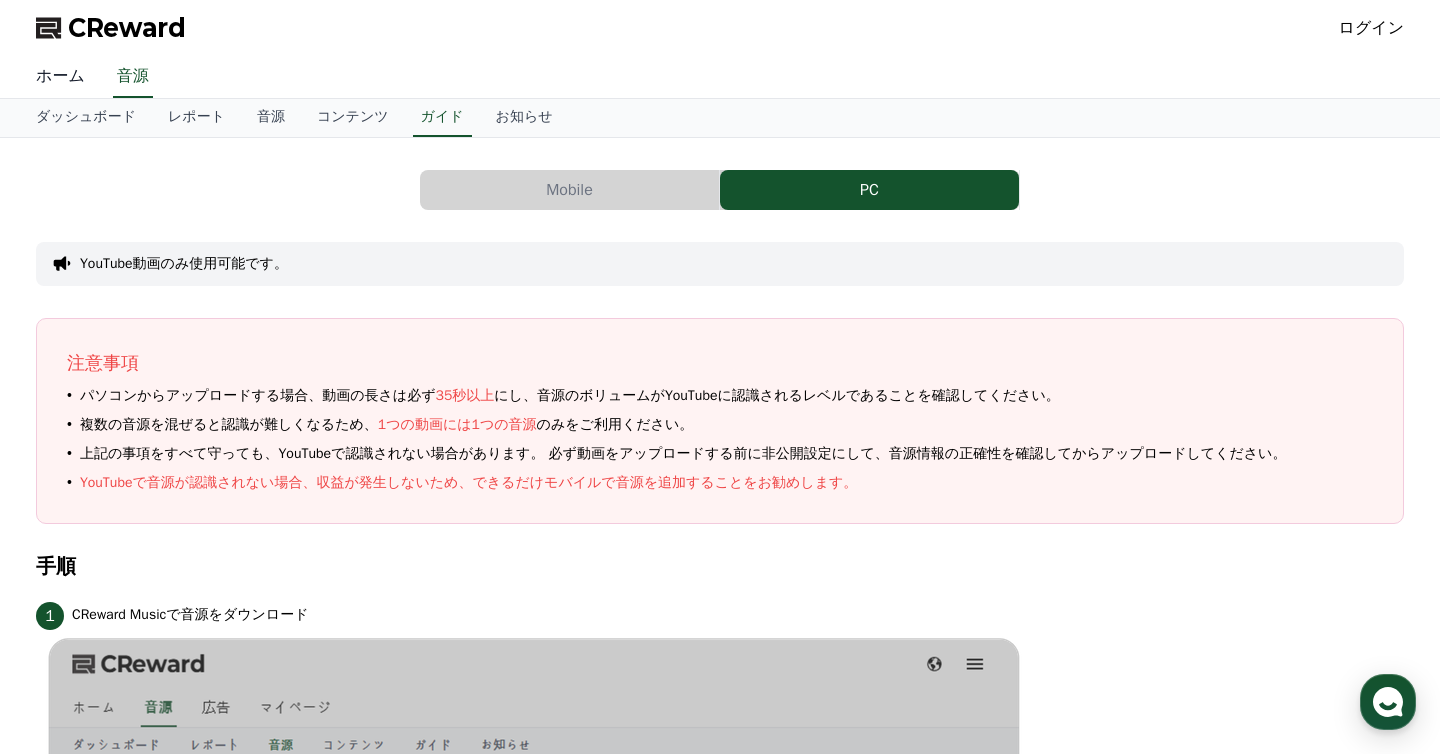 click on "ホーム" at bounding box center (60, 77) 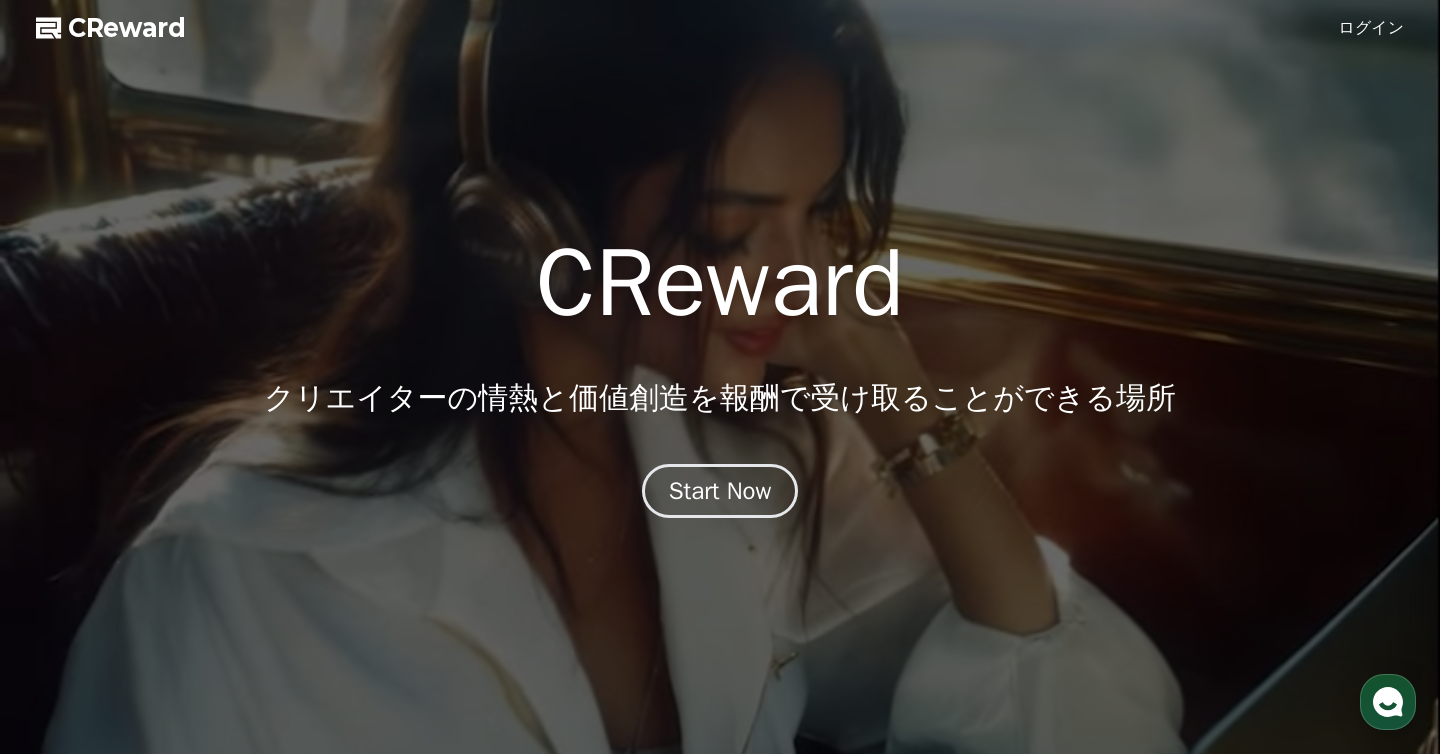 click on "ログイン" at bounding box center (1372, 28) 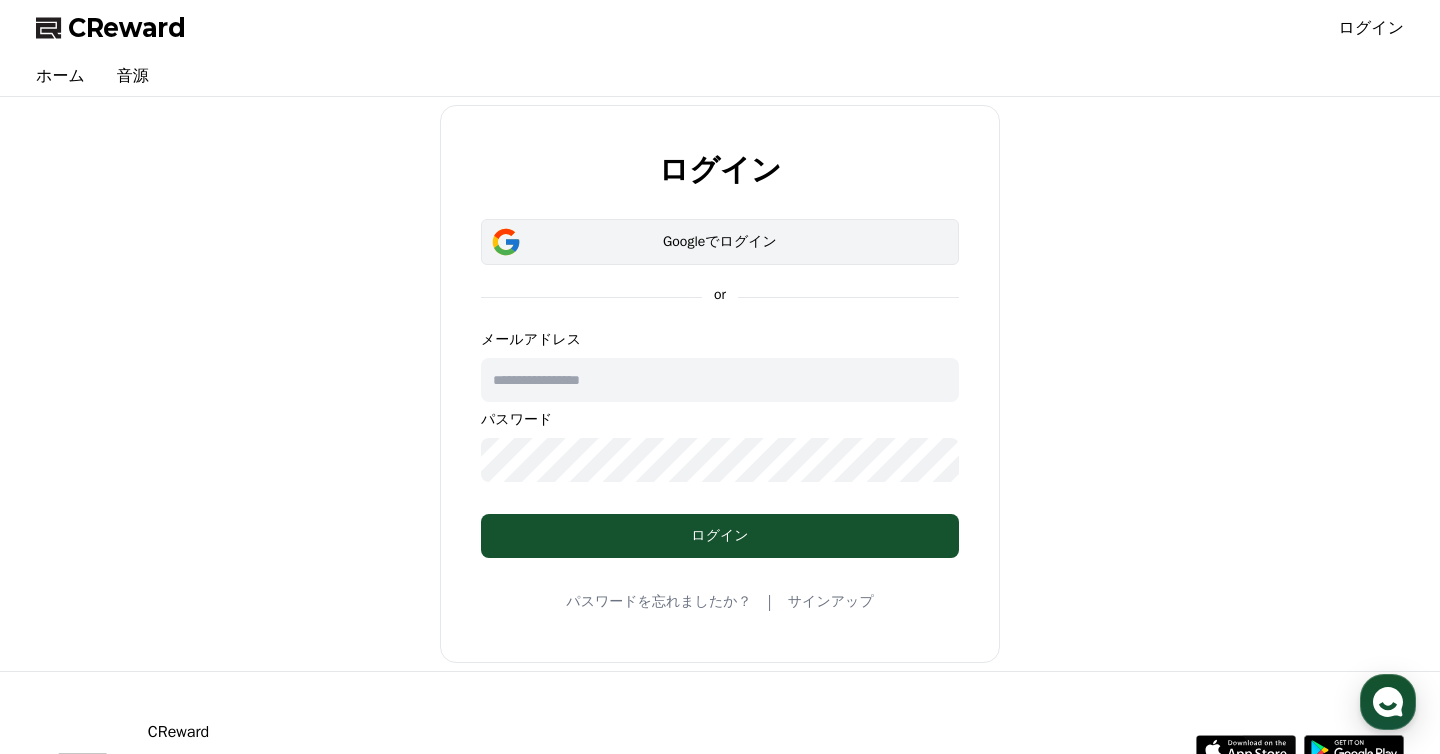 click on "Googleでログイン" at bounding box center (720, 242) 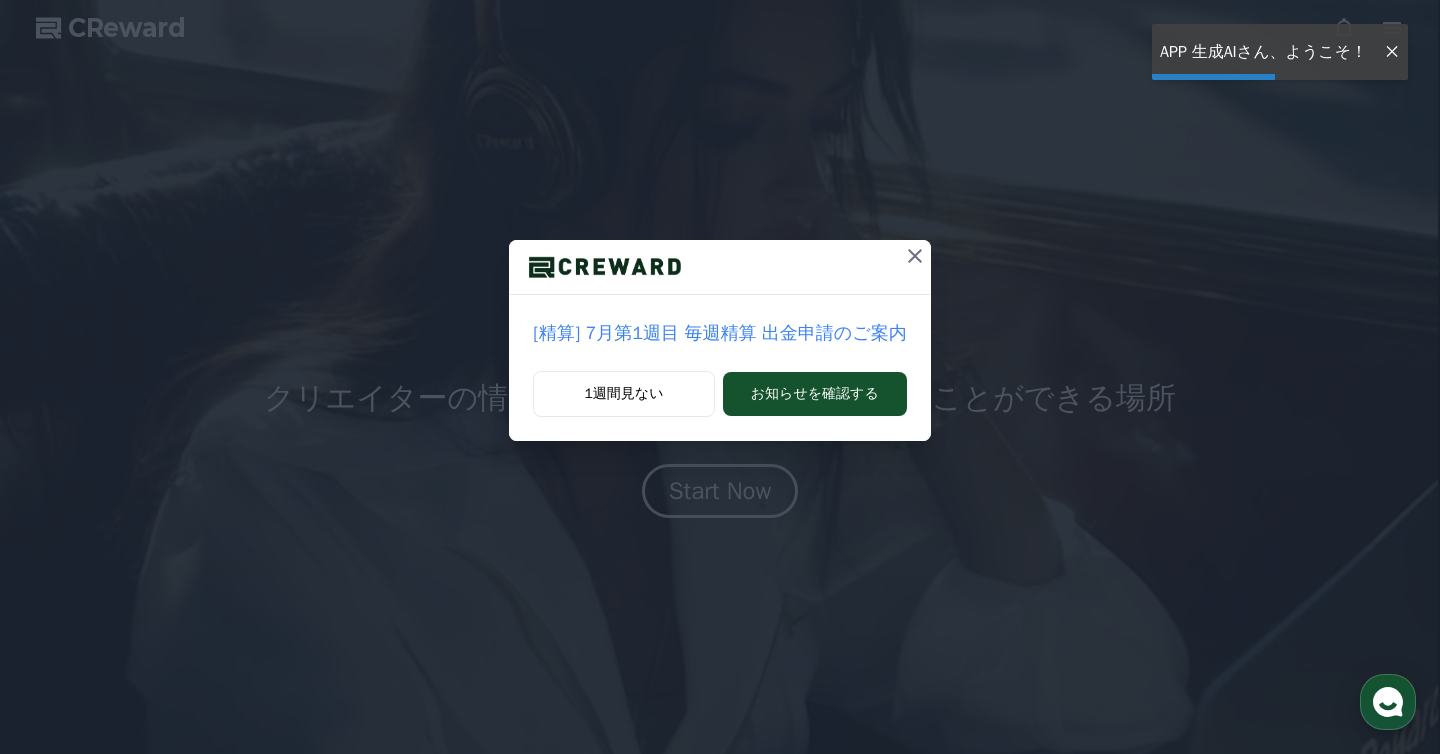 scroll, scrollTop: 0, scrollLeft: 0, axis: both 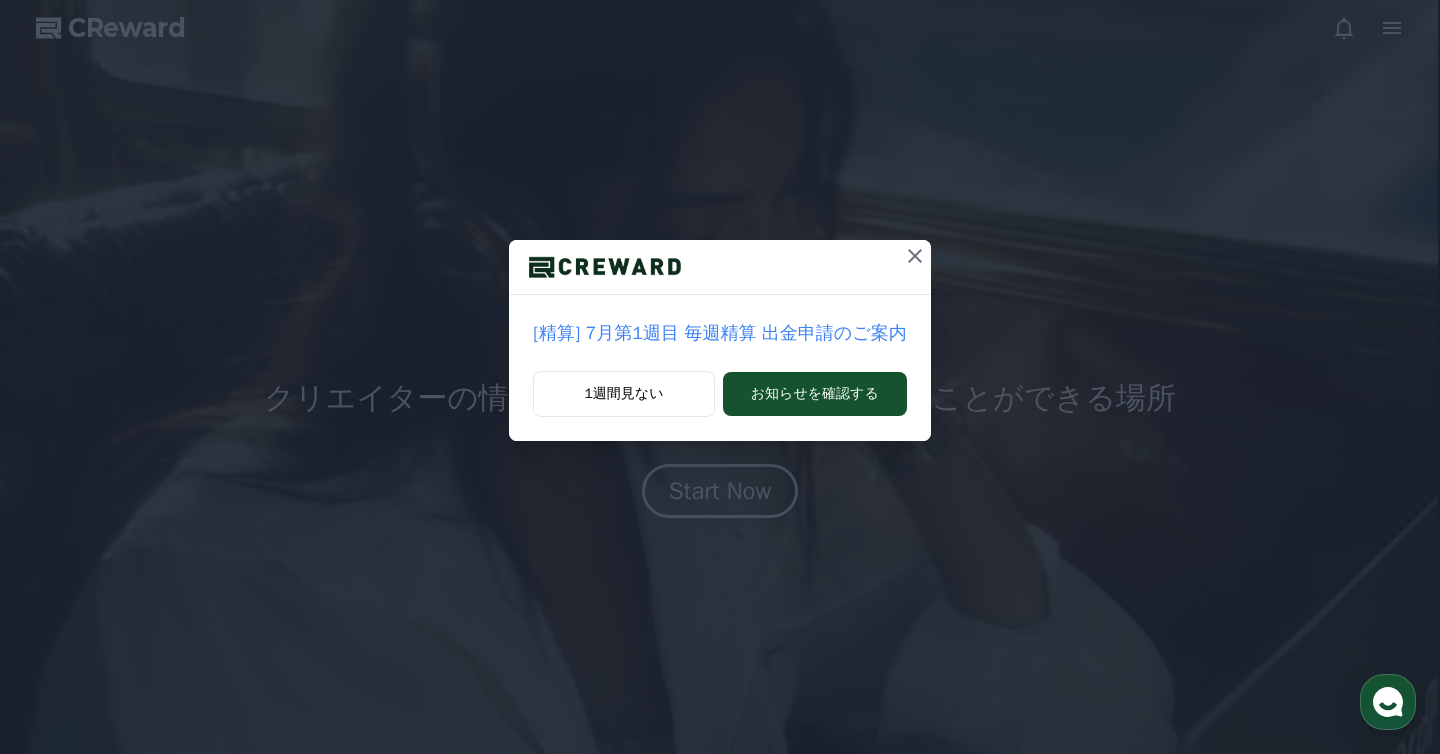 click 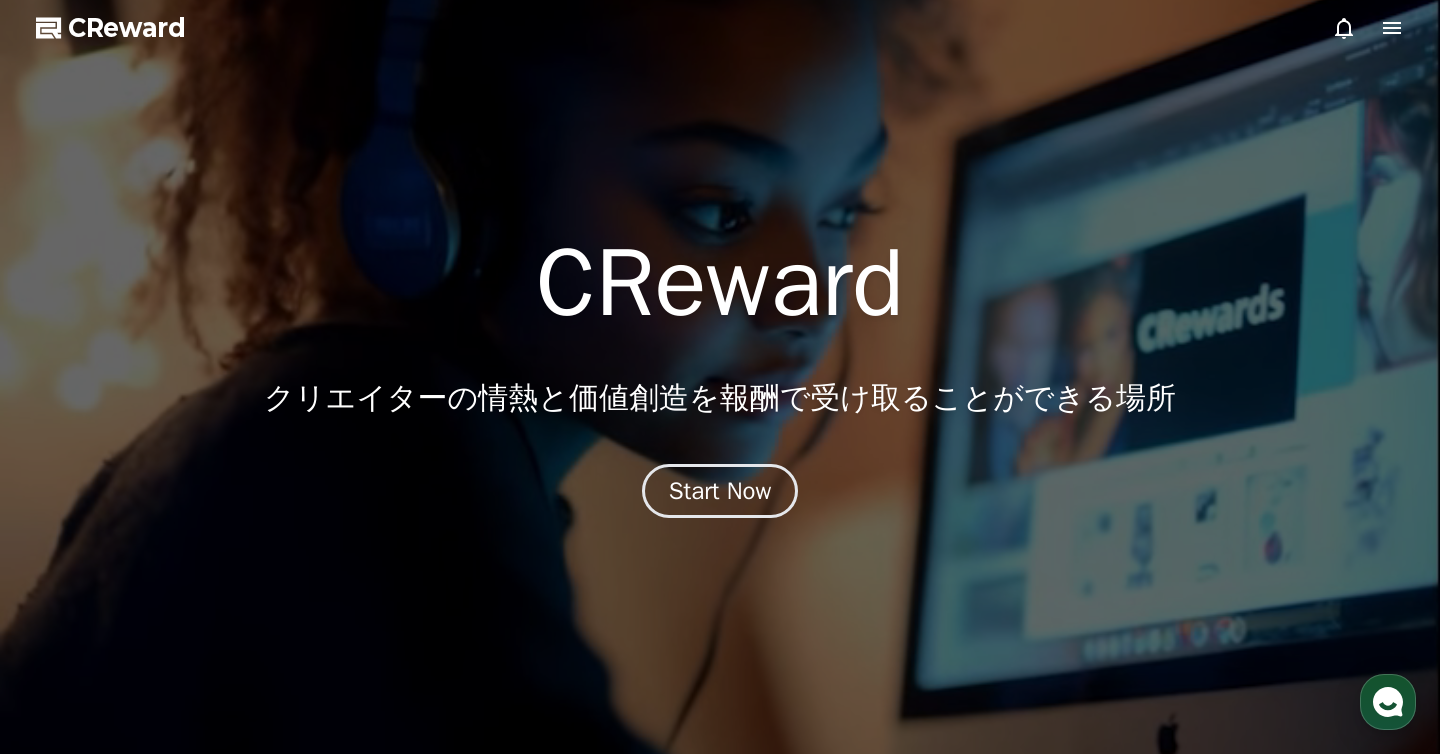 click on "CReward" at bounding box center [127, 28] 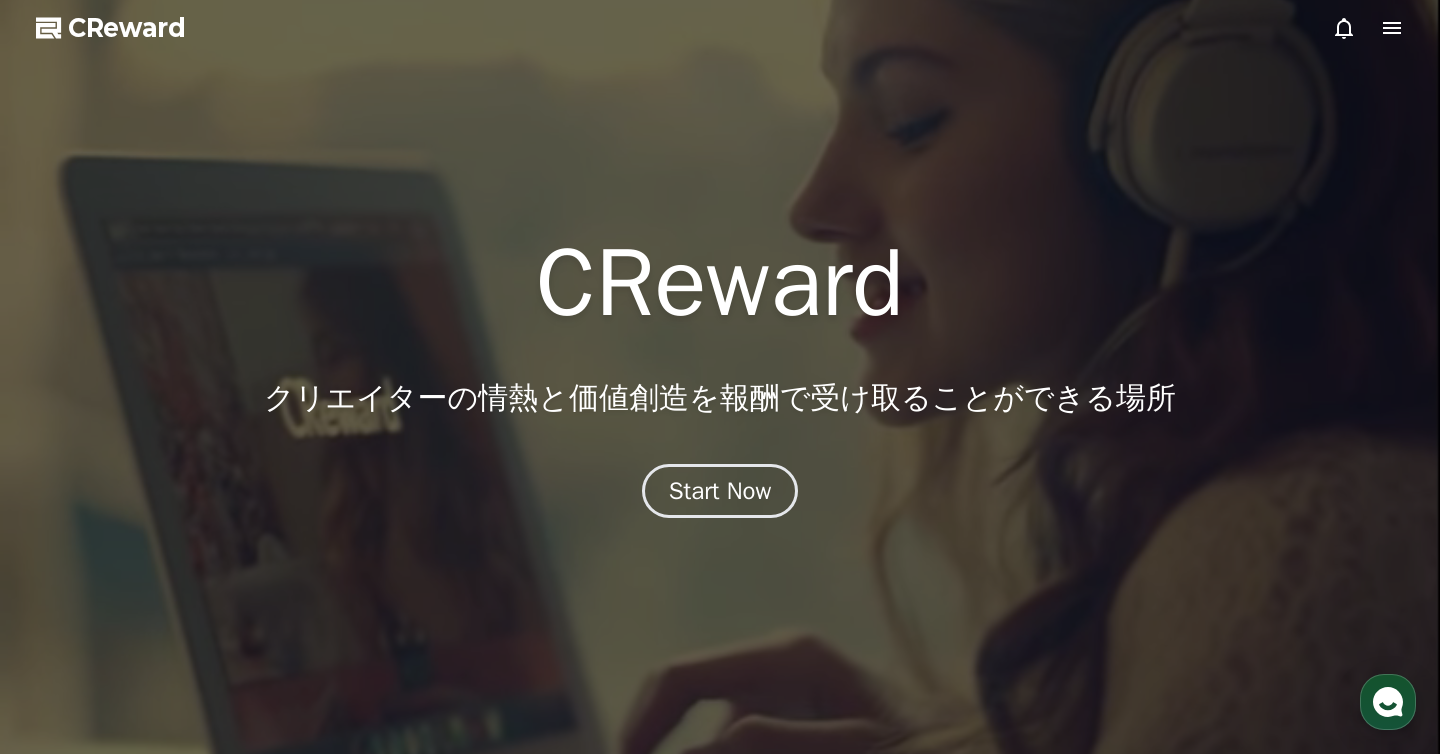 click 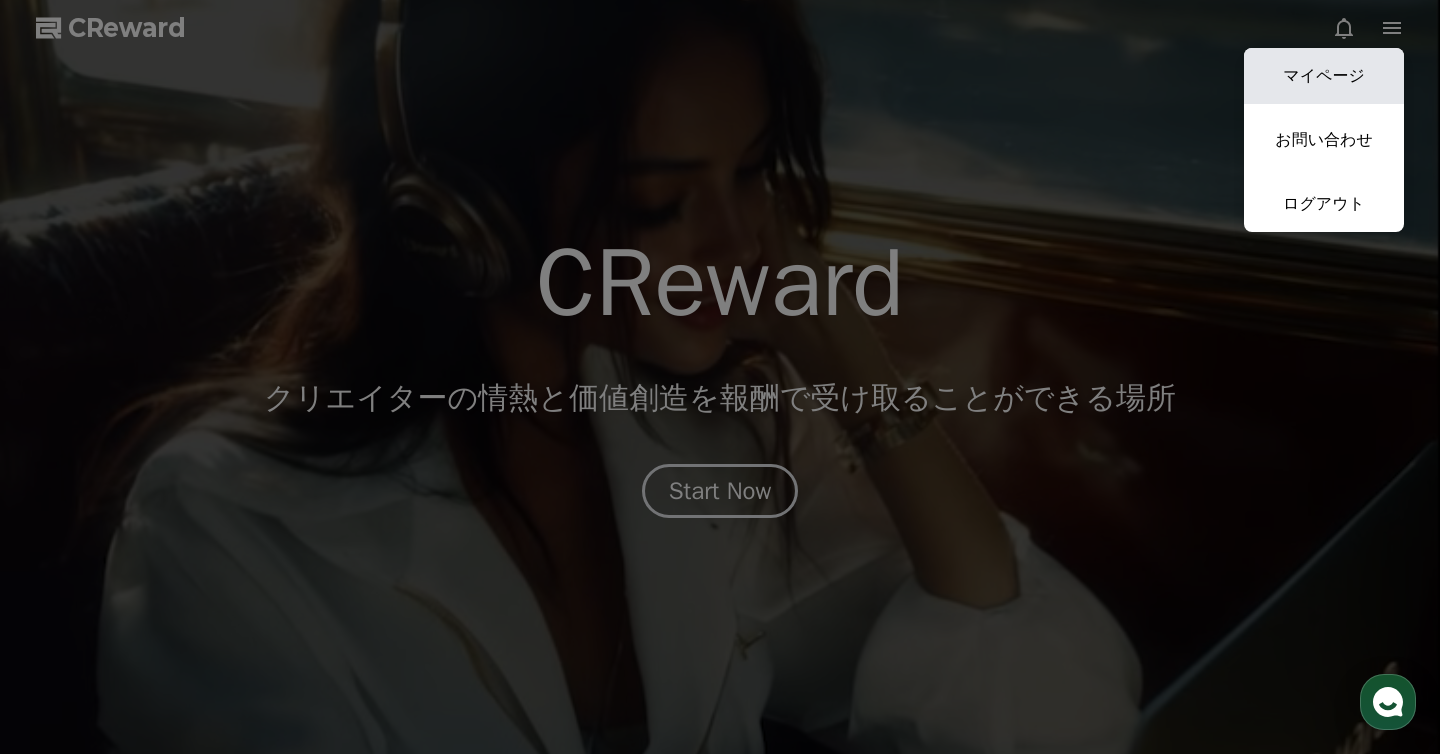 click on "マイページ" at bounding box center (1324, 76) 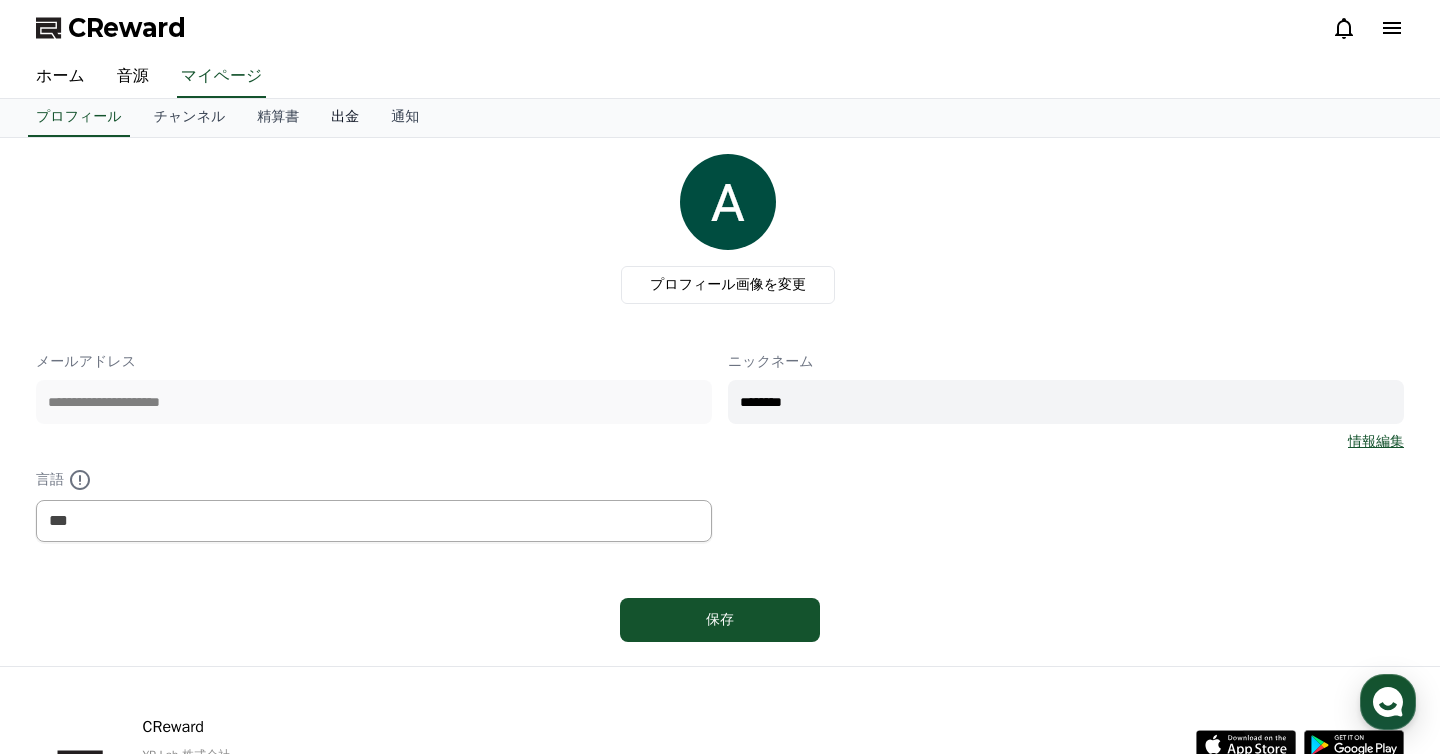 click on "出金" at bounding box center [345, 118] 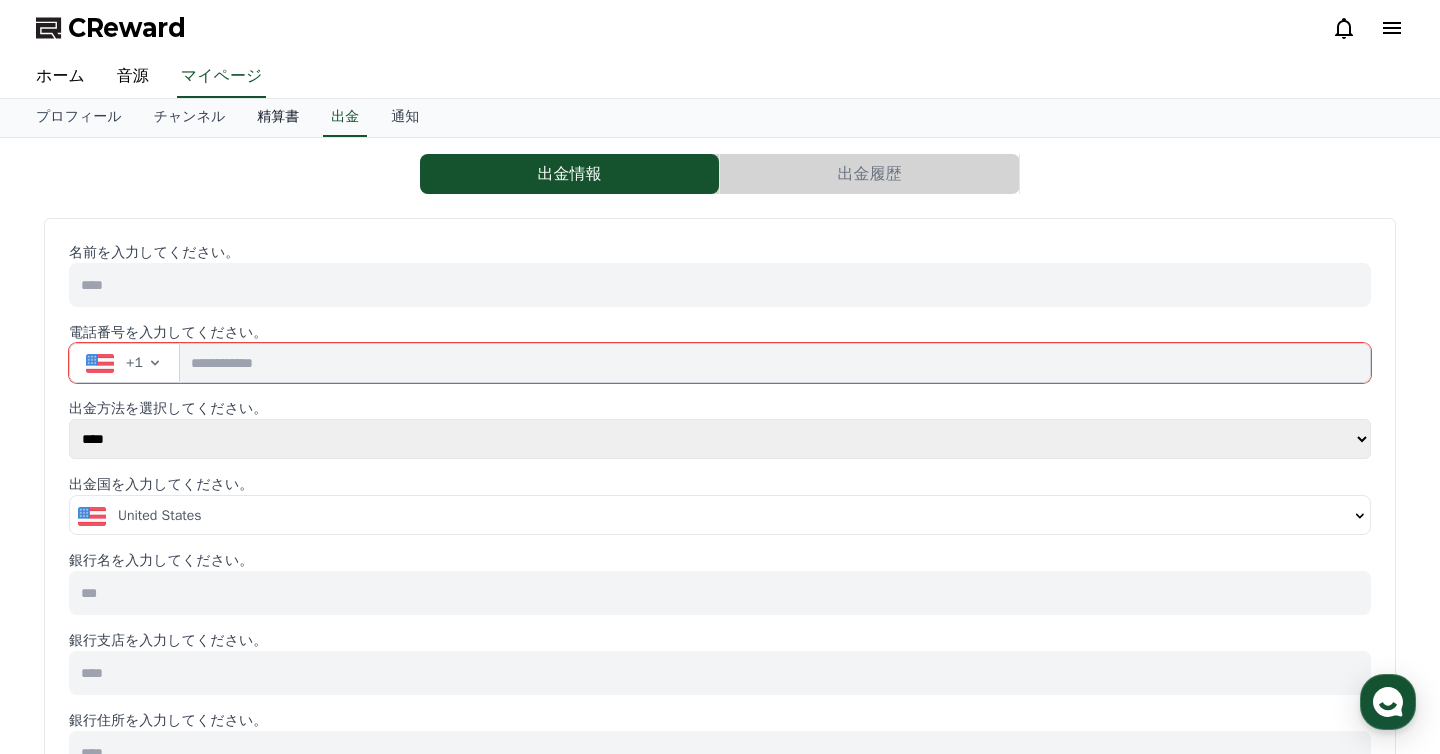 click on "精算書" at bounding box center [278, 118] 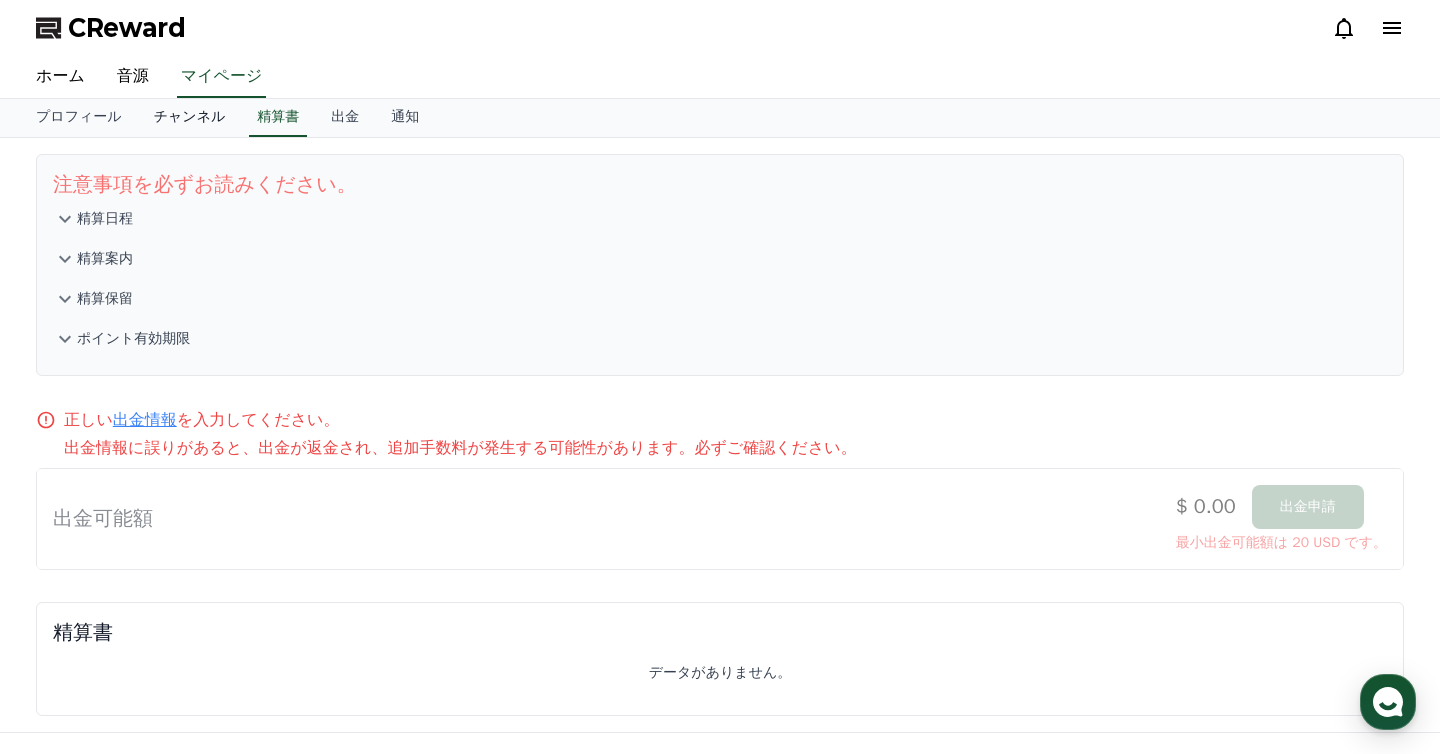 click on "チャンネル" at bounding box center (190, 118) 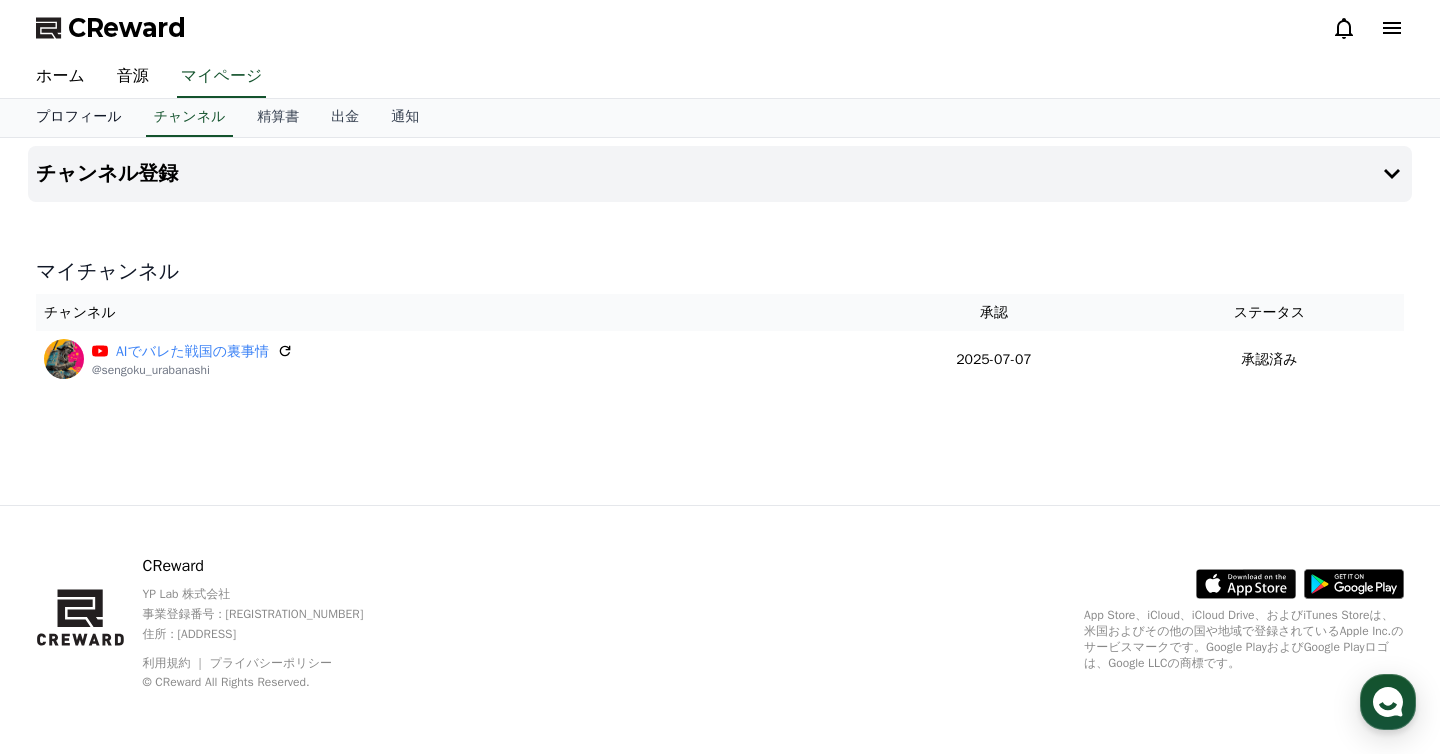 click on "プロフィール" at bounding box center [79, 118] 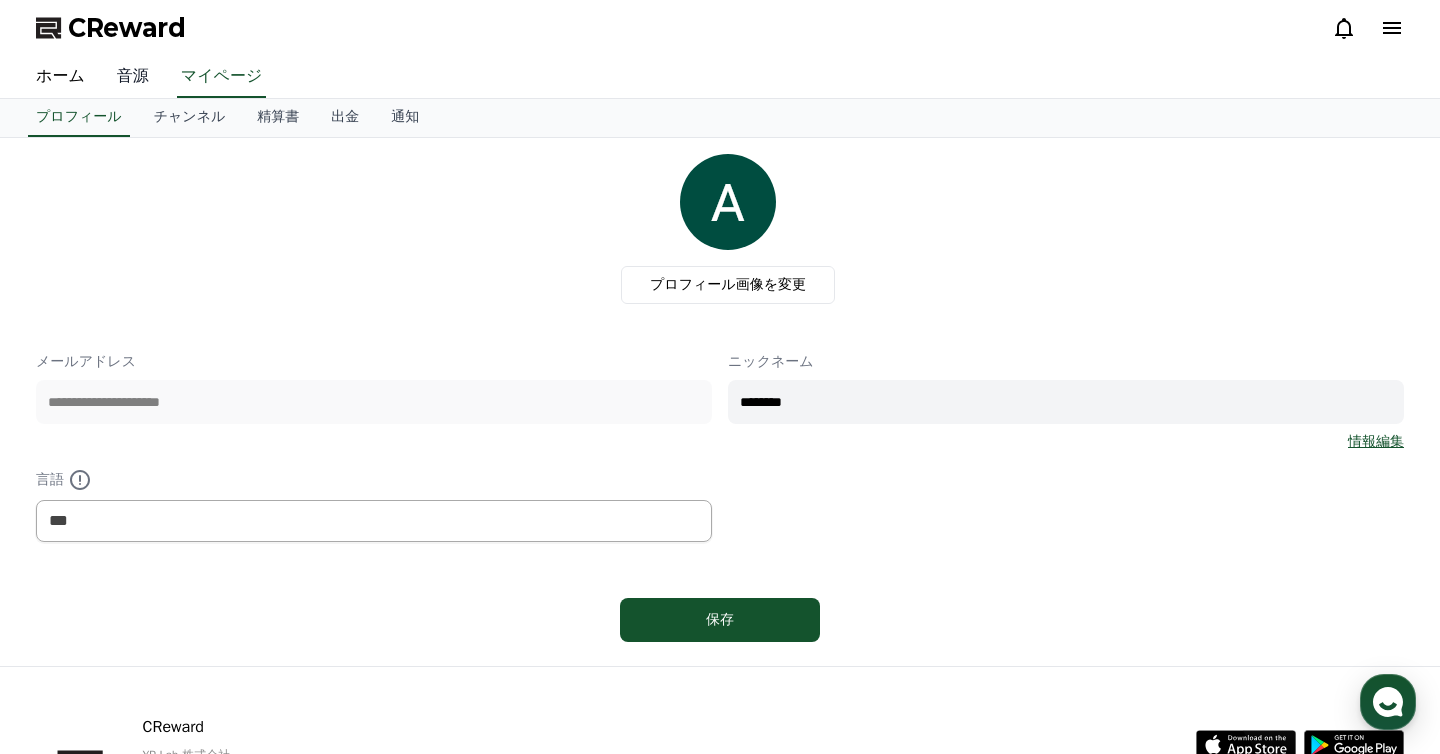 click on "音源" at bounding box center (133, 77) 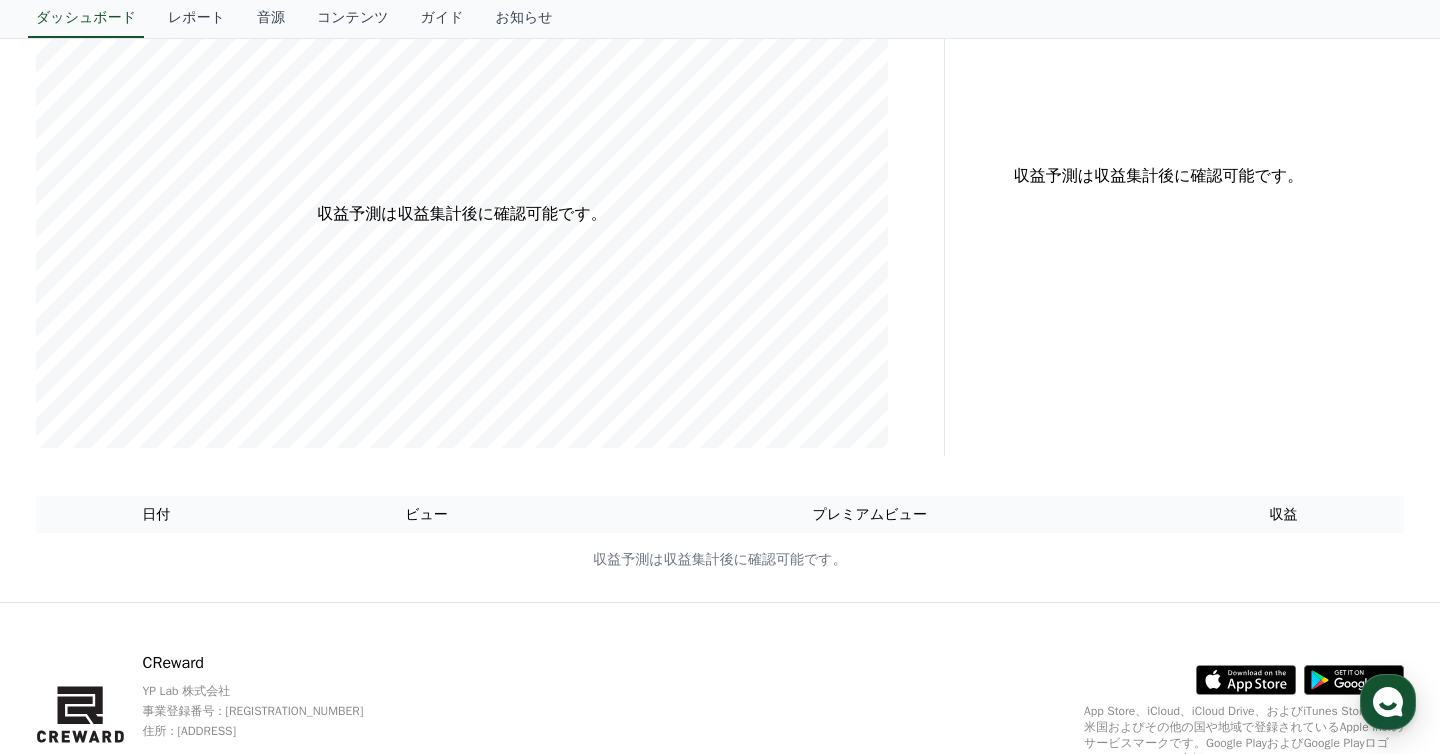 scroll, scrollTop: 0, scrollLeft: 0, axis: both 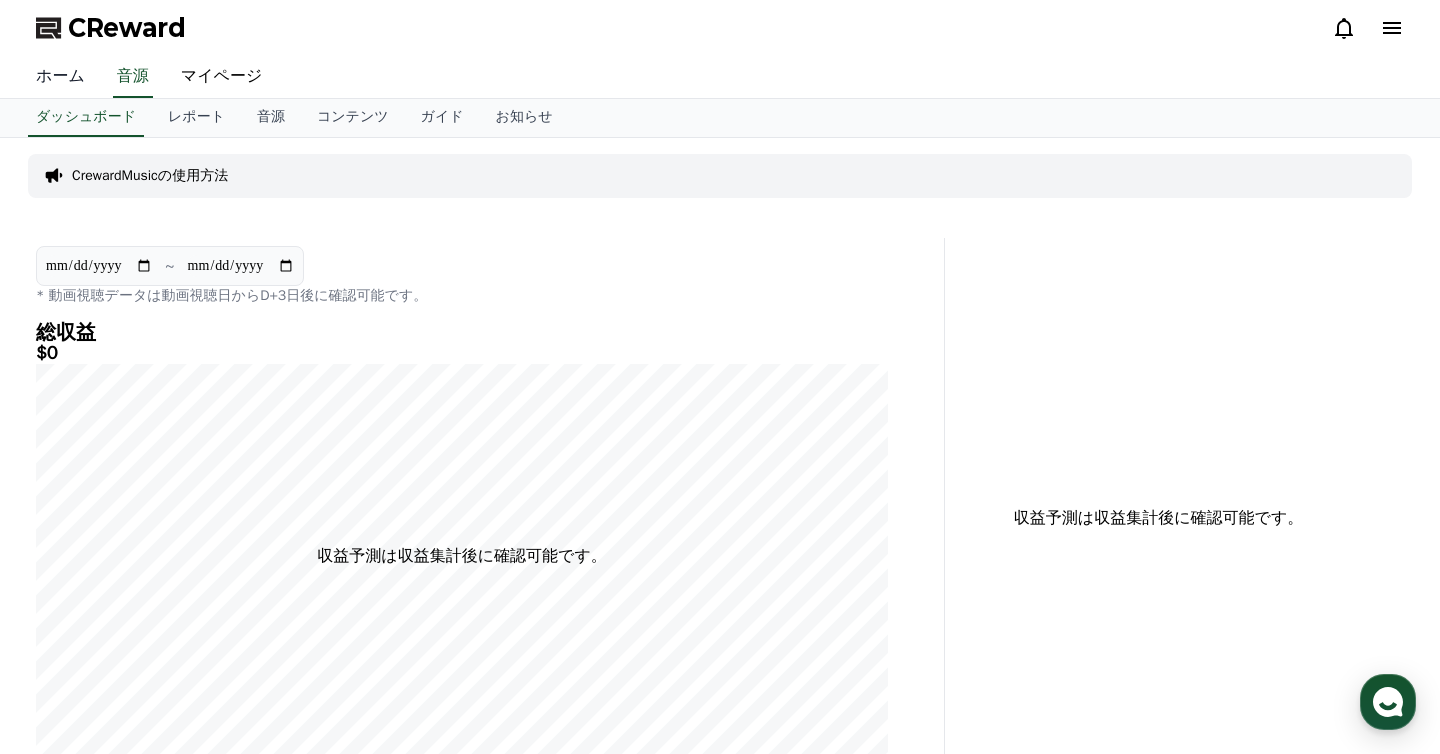 click on "ホーム" at bounding box center (60, 77) 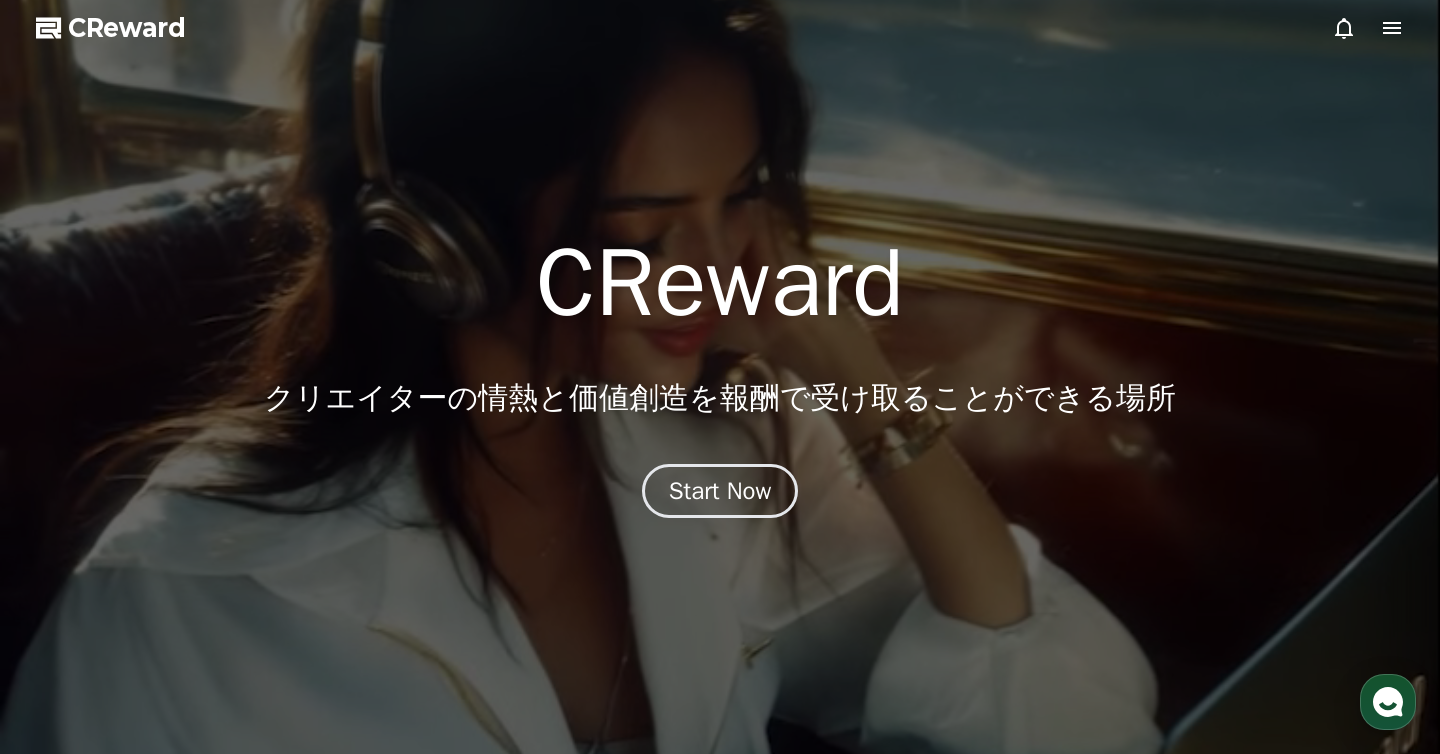 click 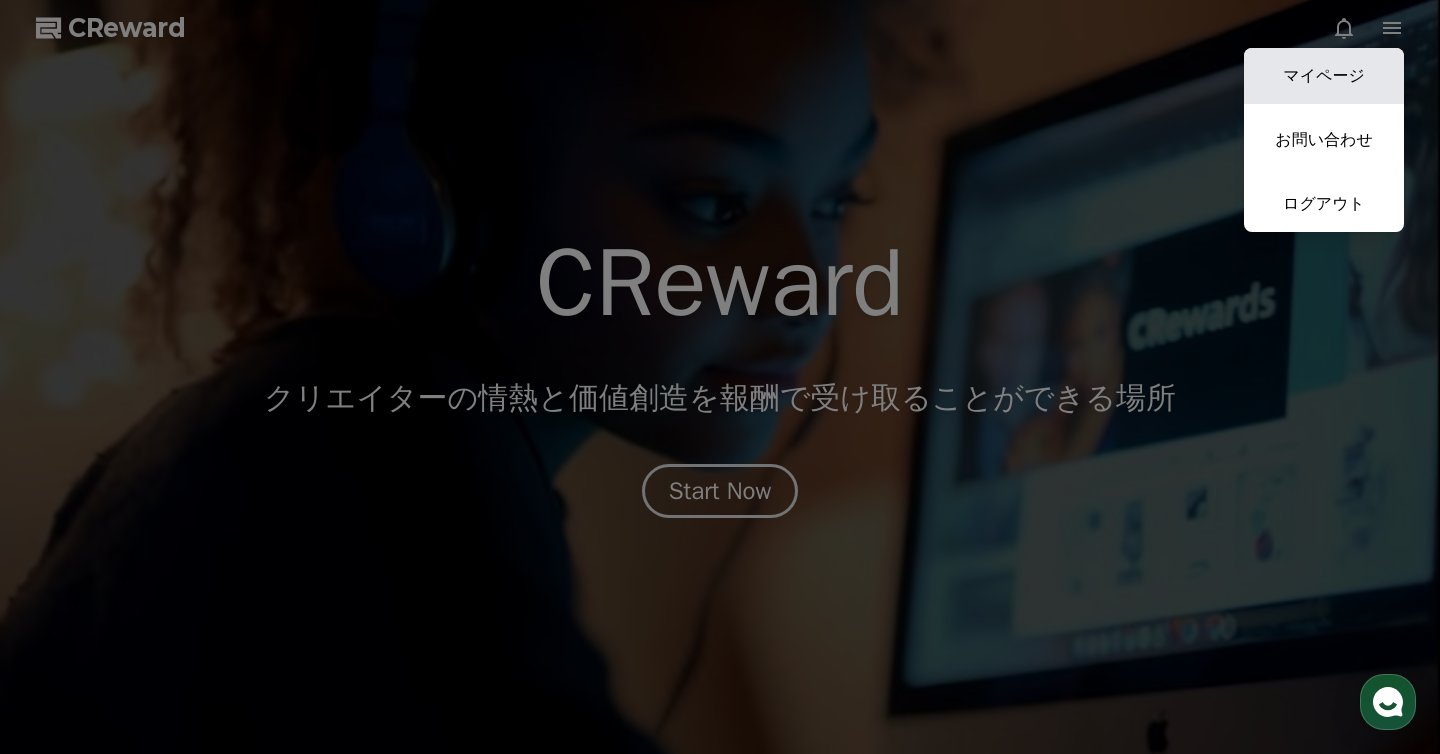 click on "マイページ" at bounding box center (1324, 76) 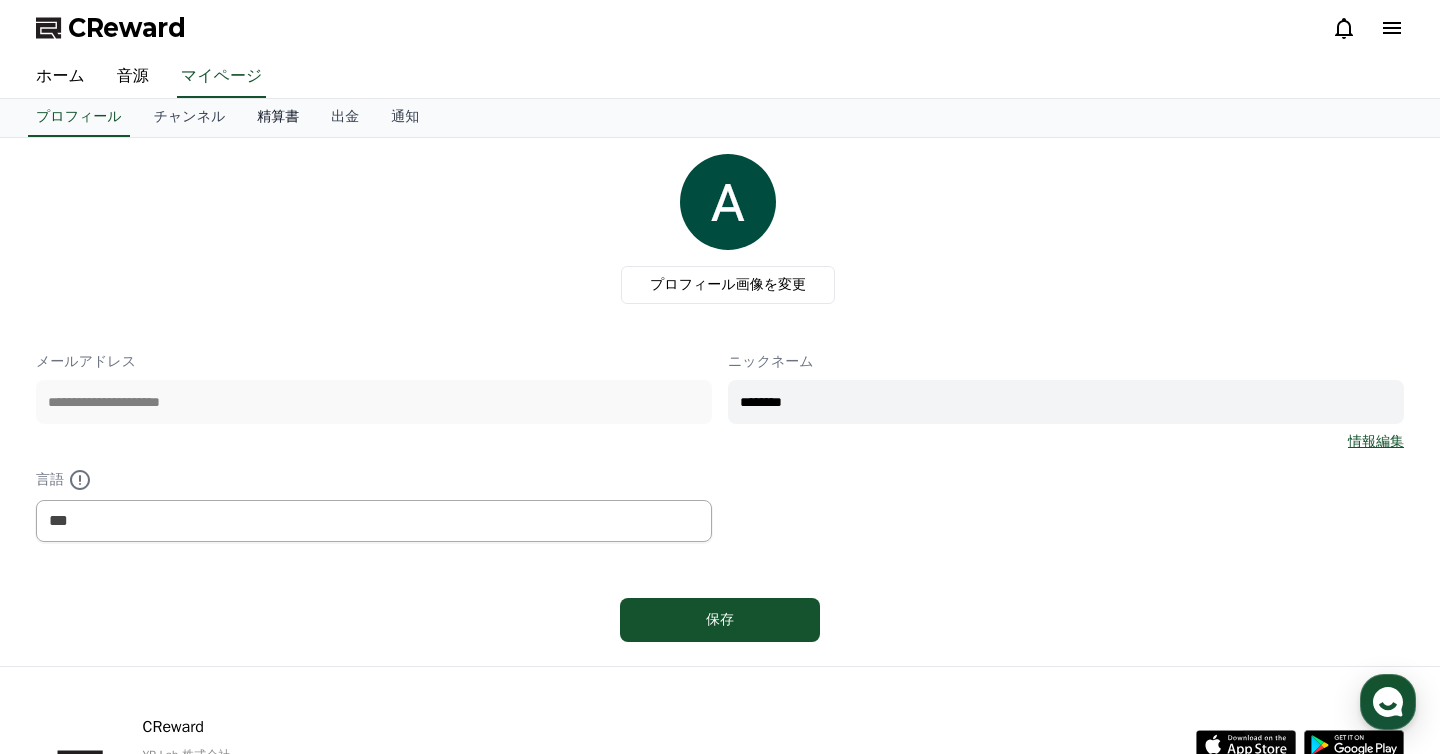 click on "精算書" at bounding box center (278, 118) 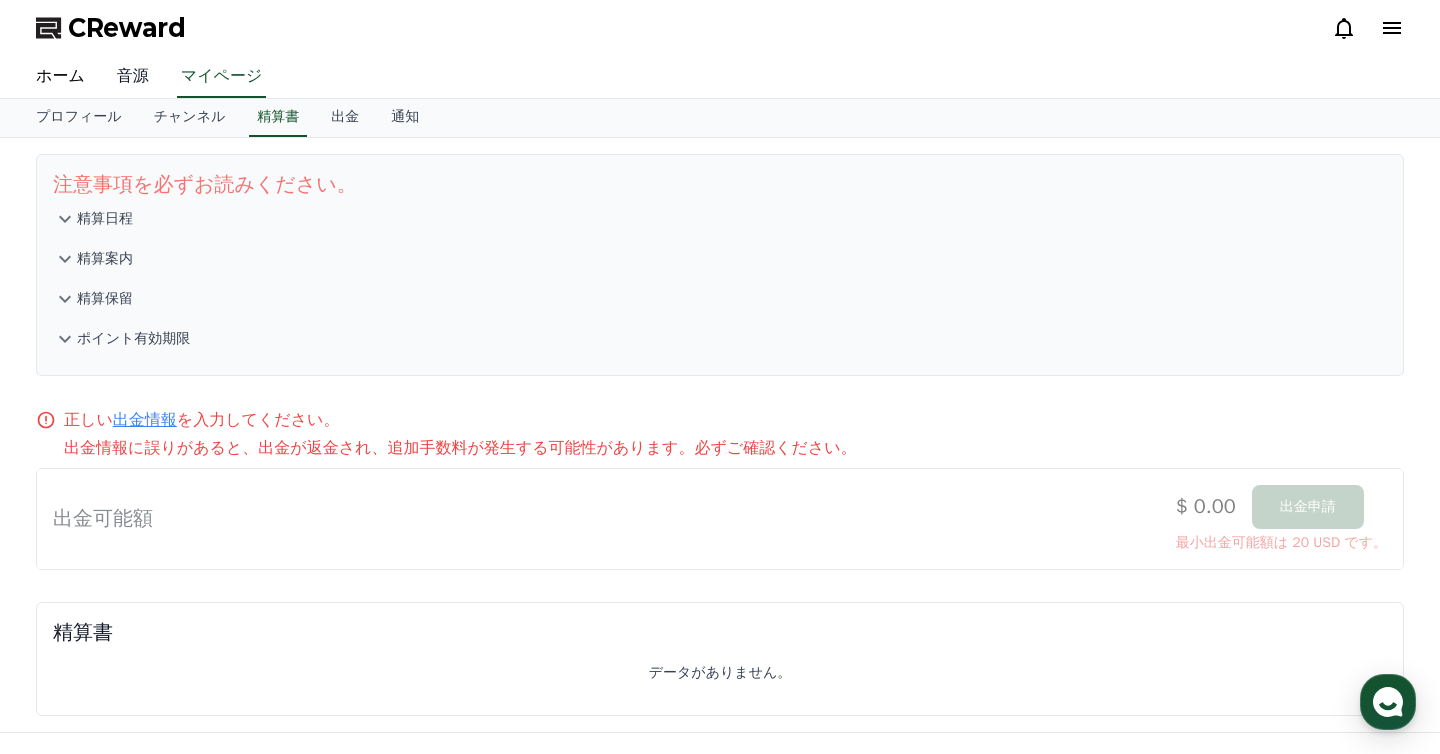 click on "音源" at bounding box center [133, 77] 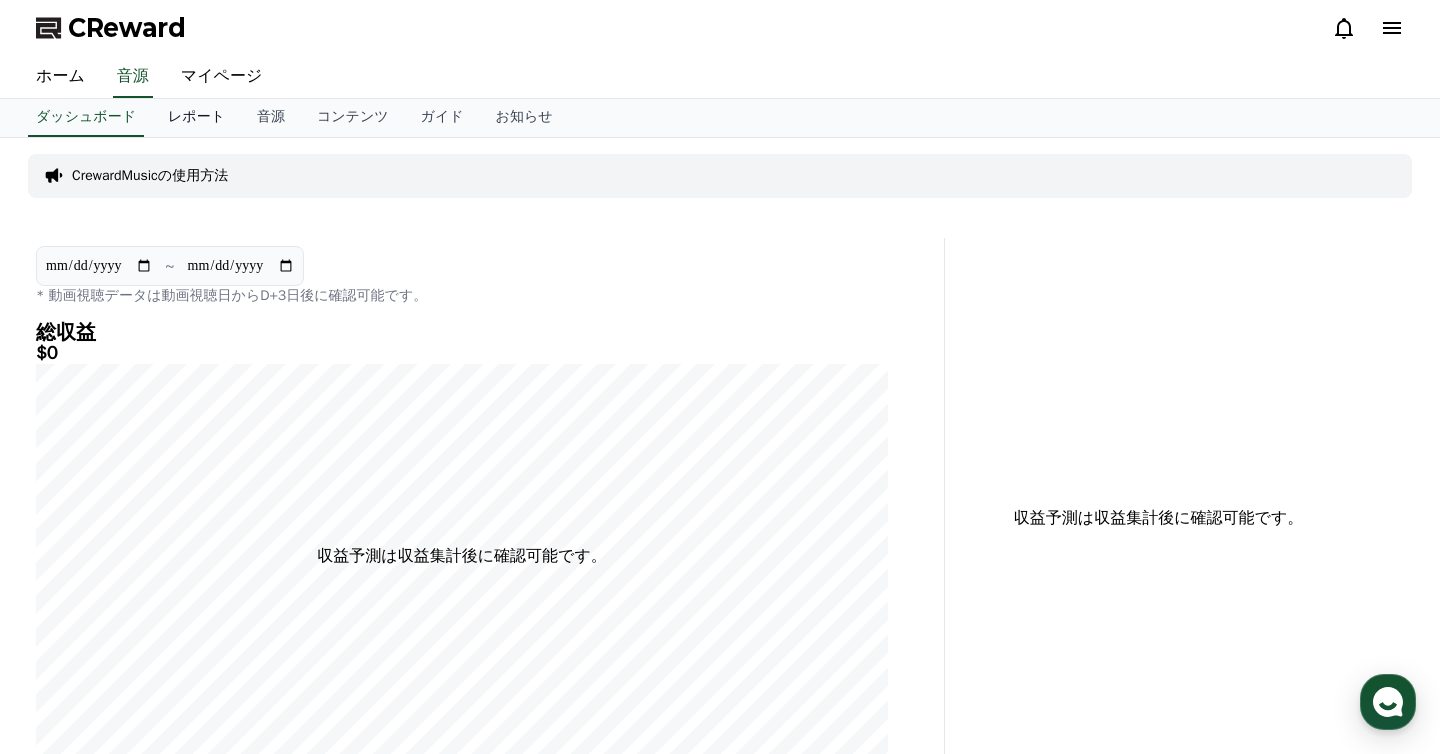 click on "レポート" at bounding box center [196, 118] 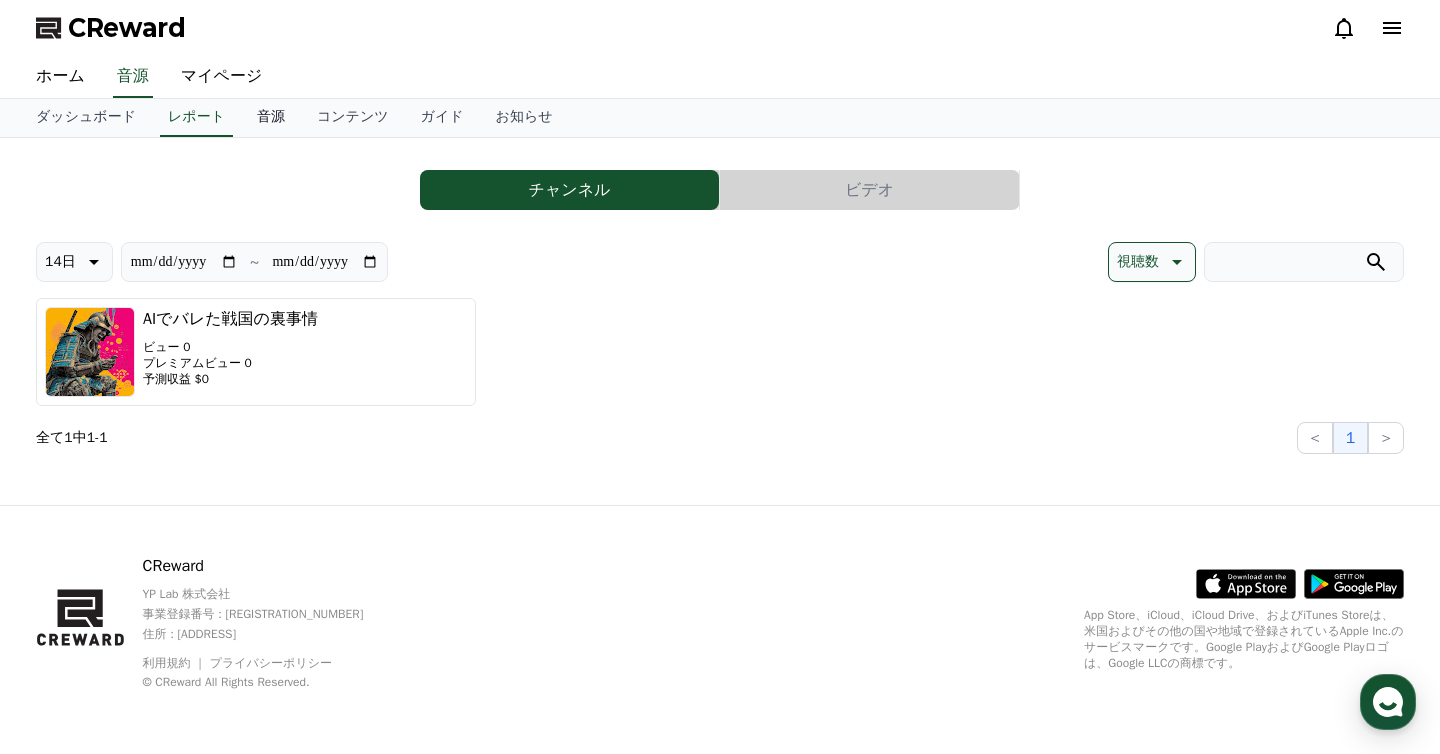 click on "音源" at bounding box center (271, 118) 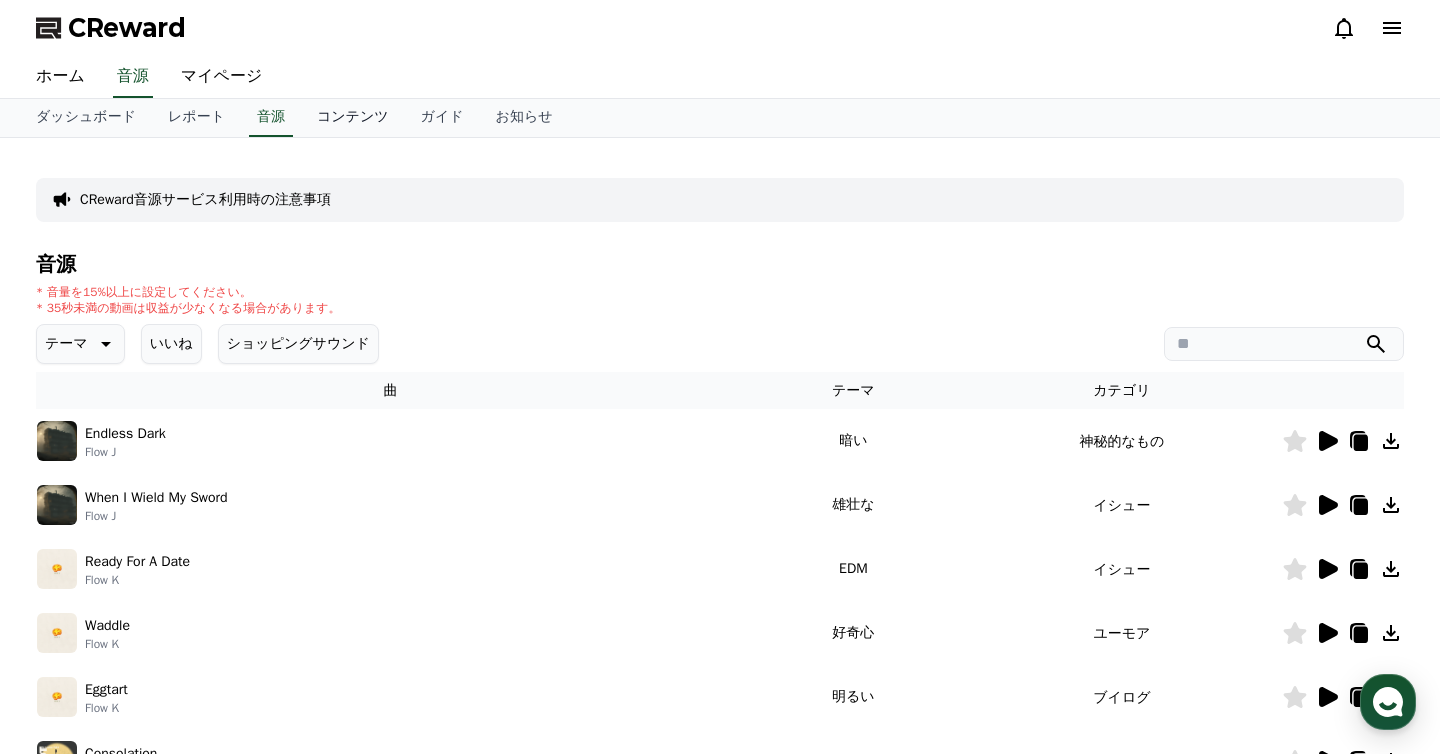 click on "コンテンツ" at bounding box center (353, 118) 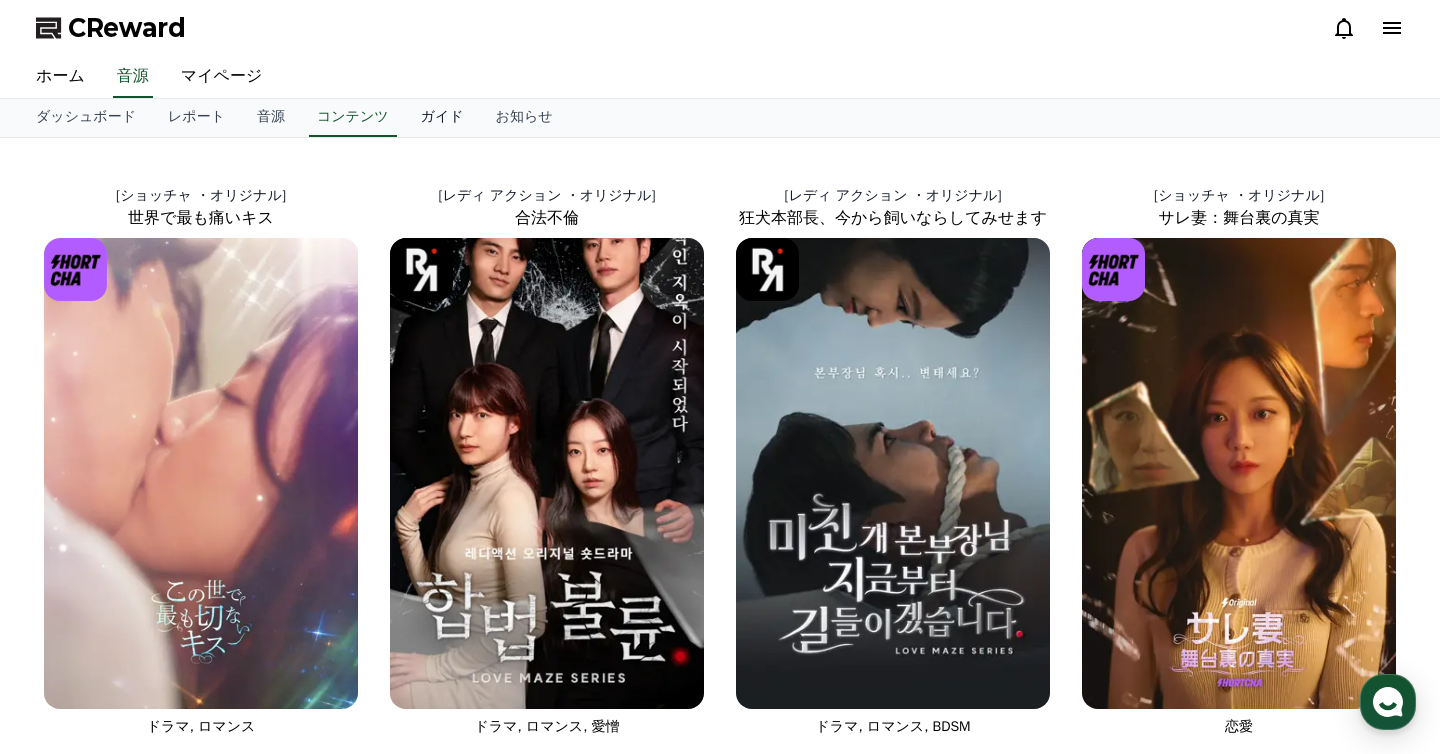 click on "ガイド" at bounding box center [442, 118] 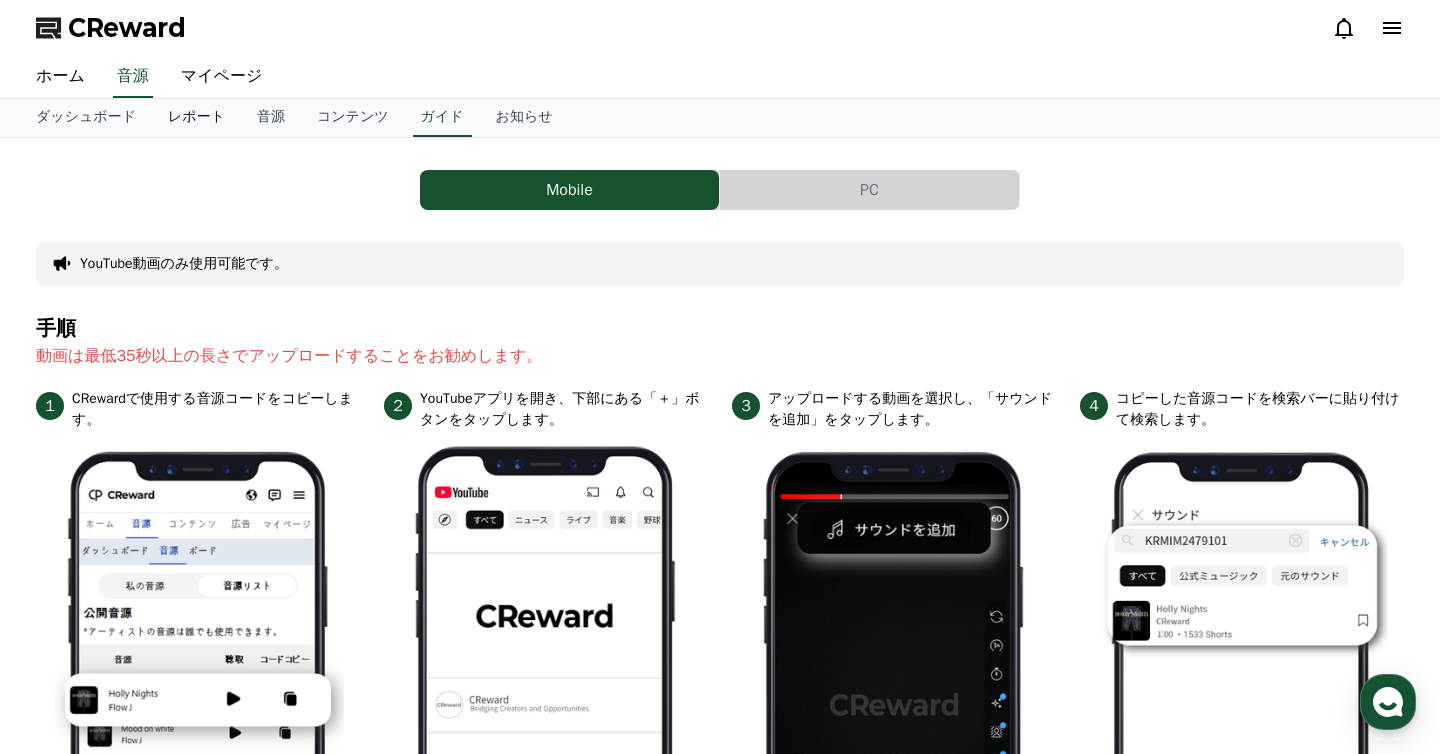 click on "レポート" at bounding box center (196, 118) 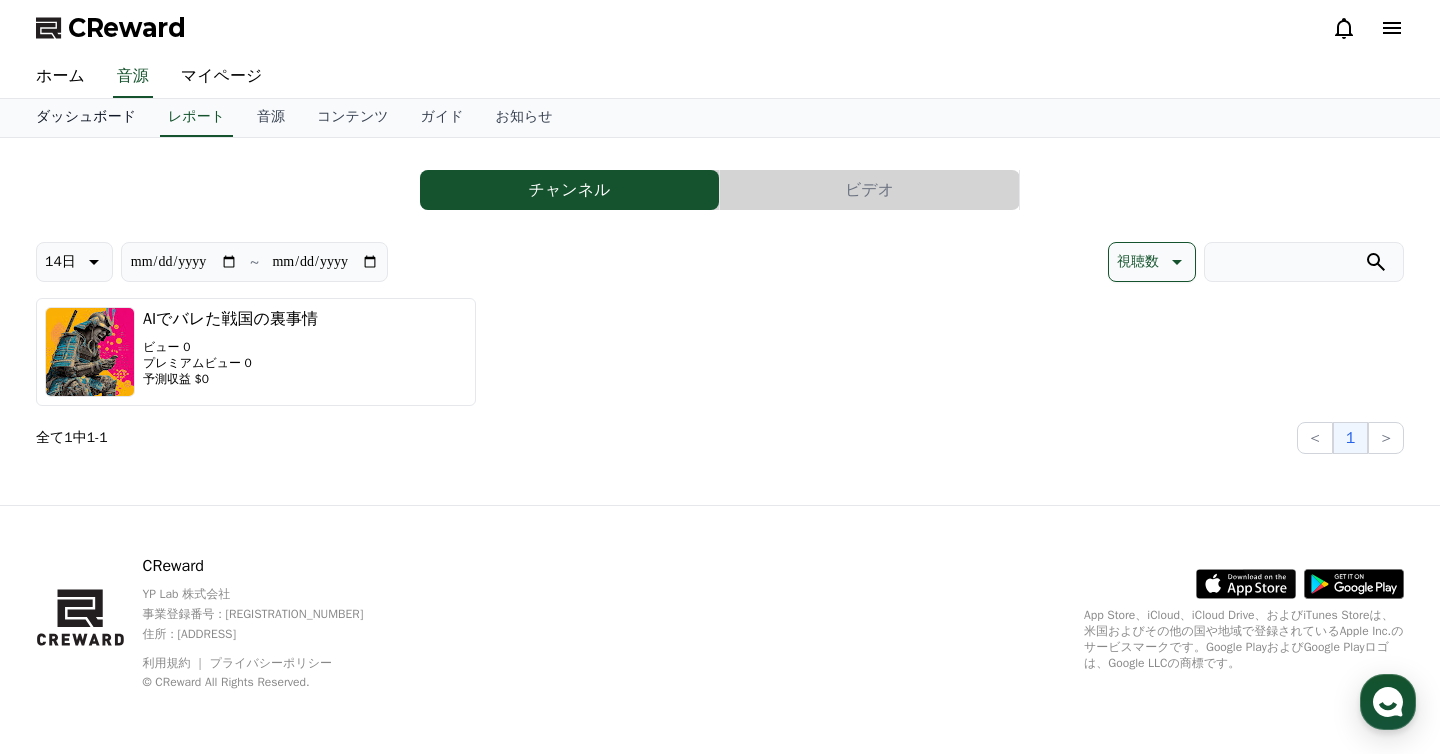 click on "ダッシュボード" at bounding box center (86, 118) 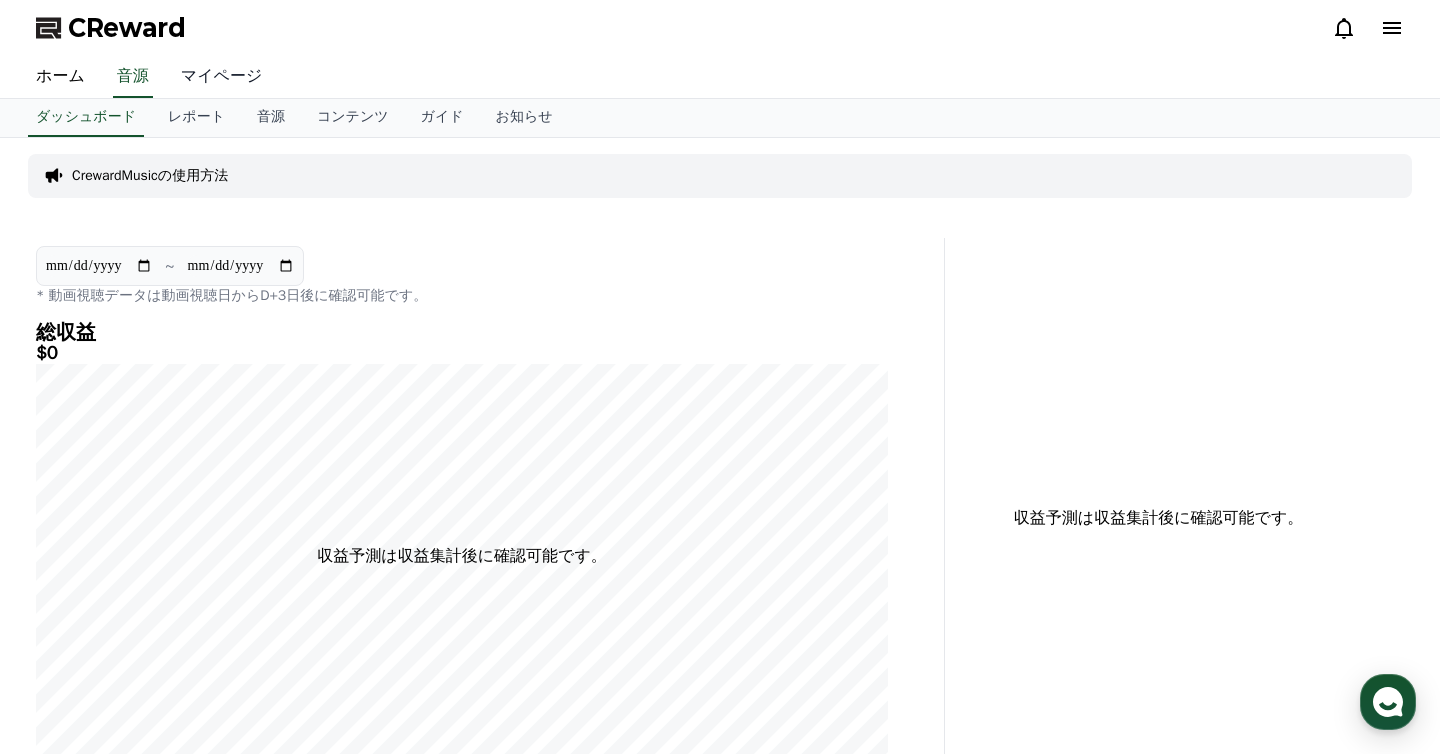 click on "マイページ" at bounding box center [222, 77] 